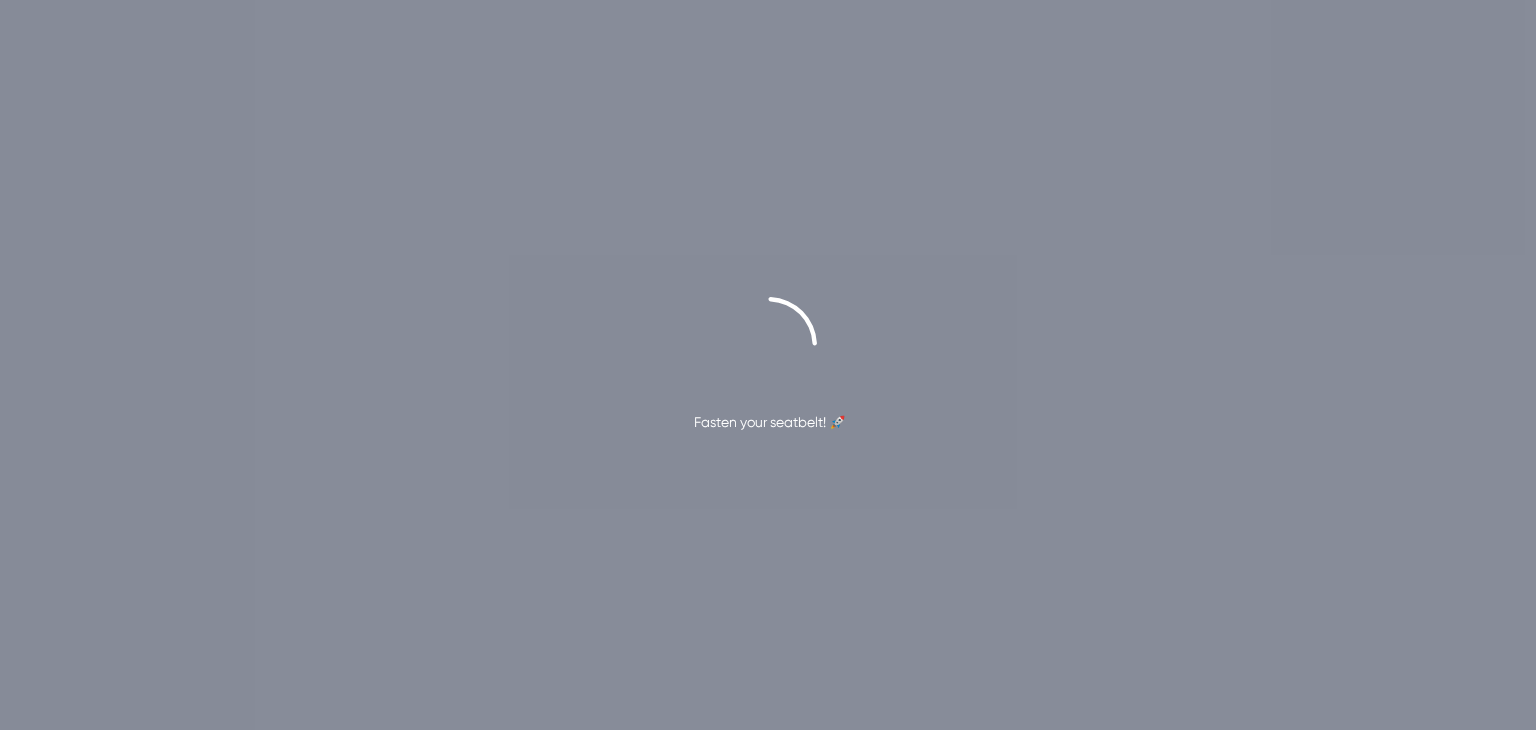 scroll, scrollTop: 0, scrollLeft: 0, axis: both 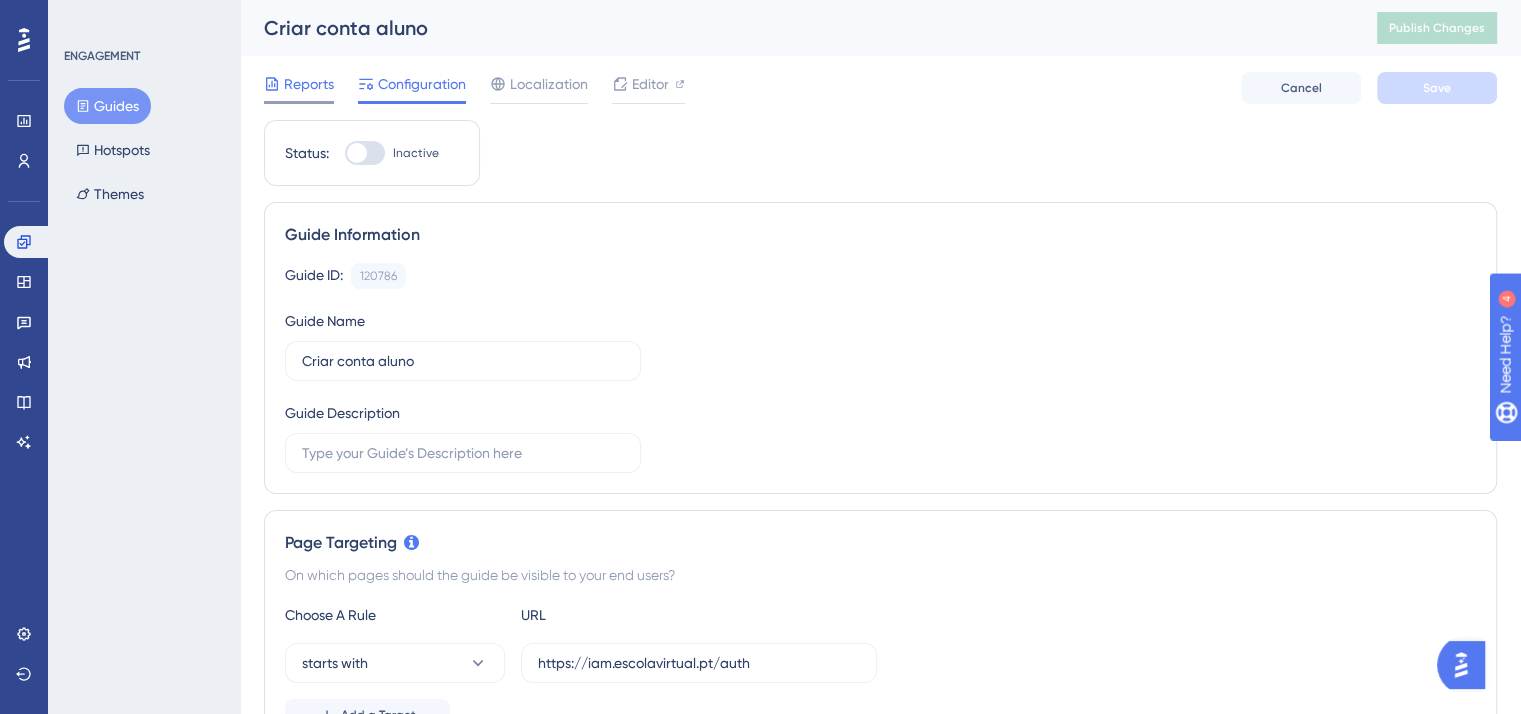 click on "Reports" at bounding box center [309, 84] 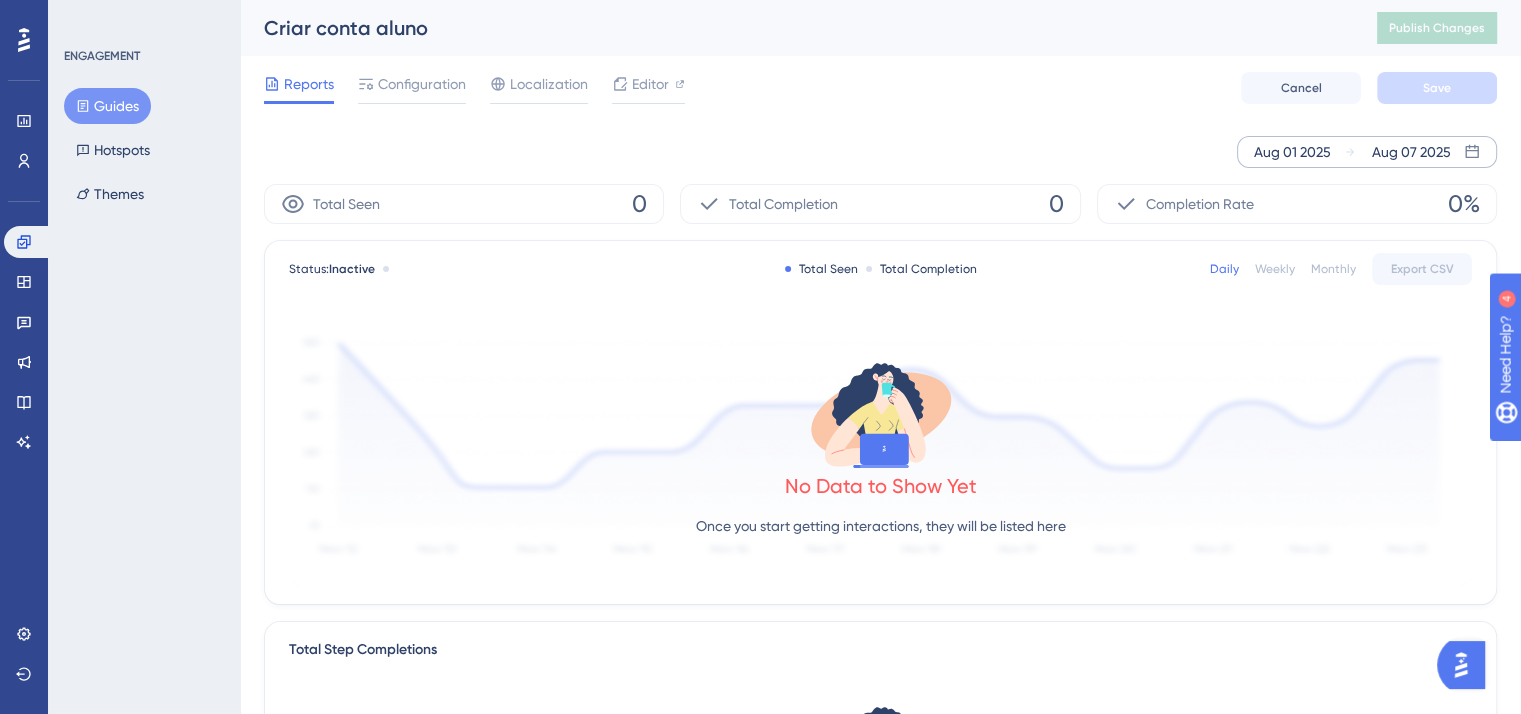 click on "Aug 01 2025" at bounding box center [1292, 152] 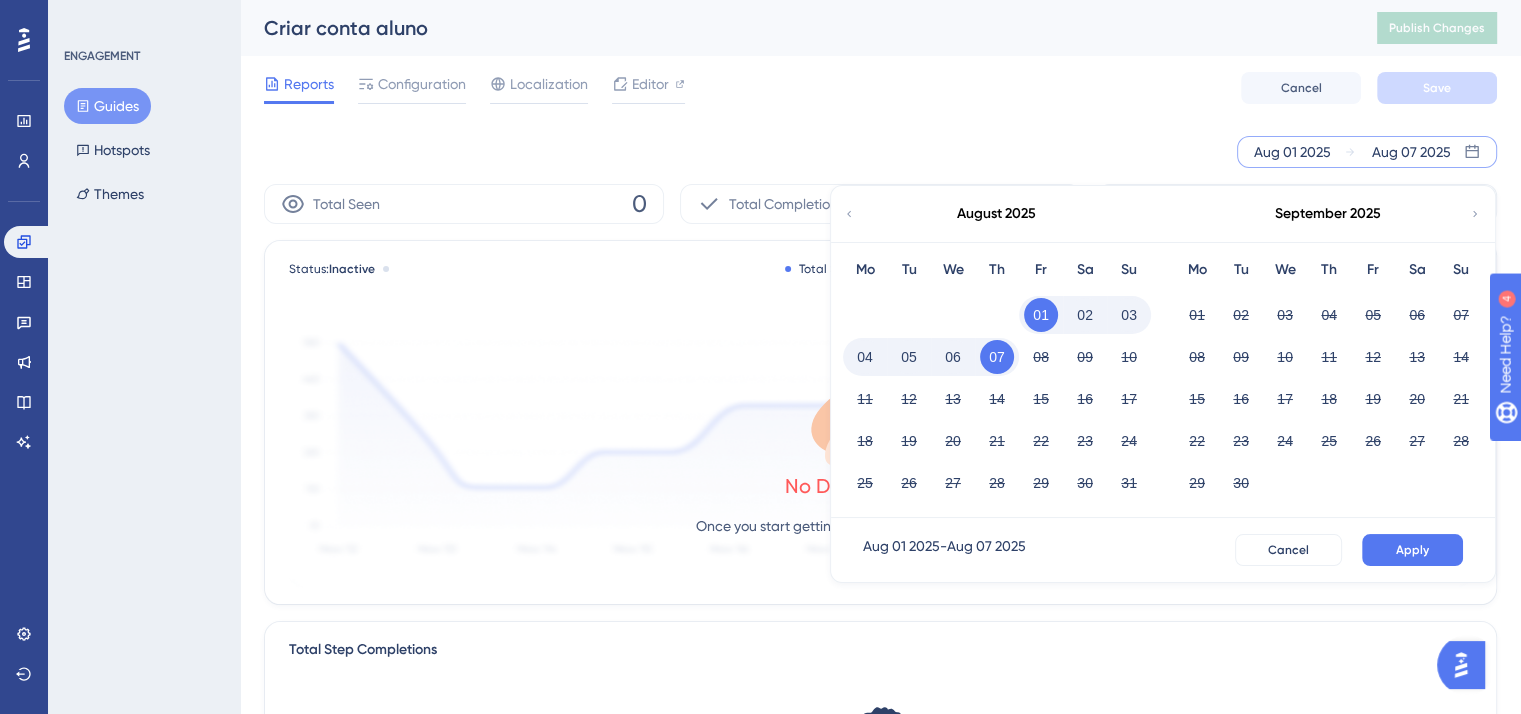 click 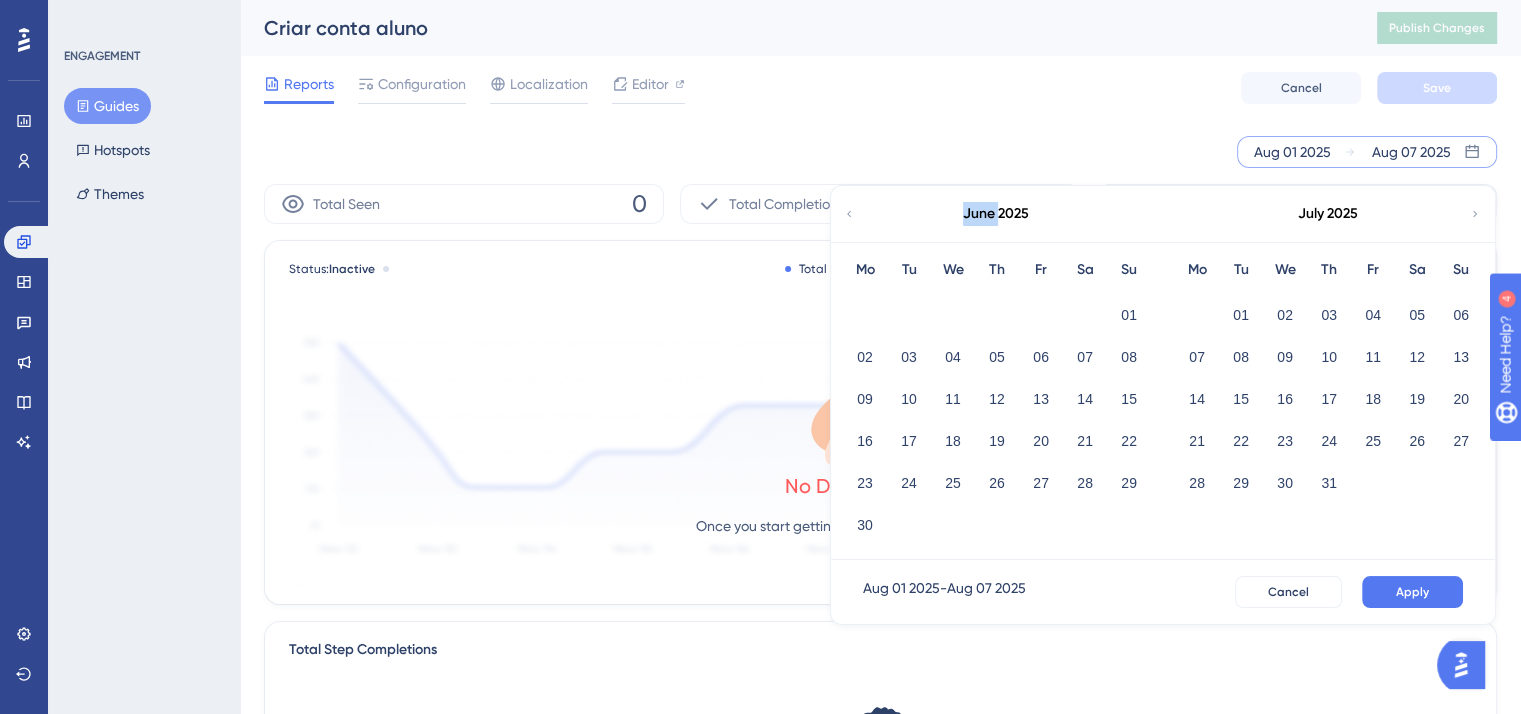 click 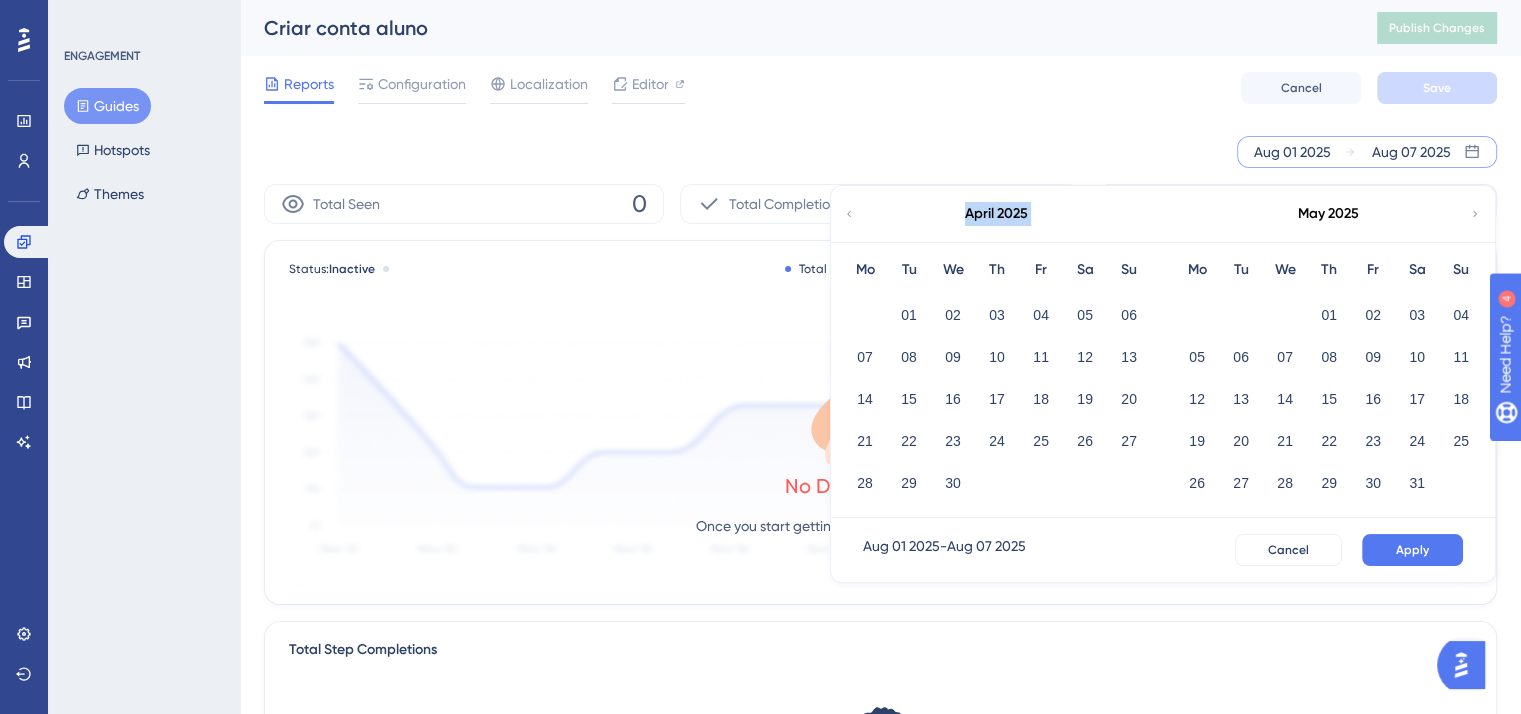 click 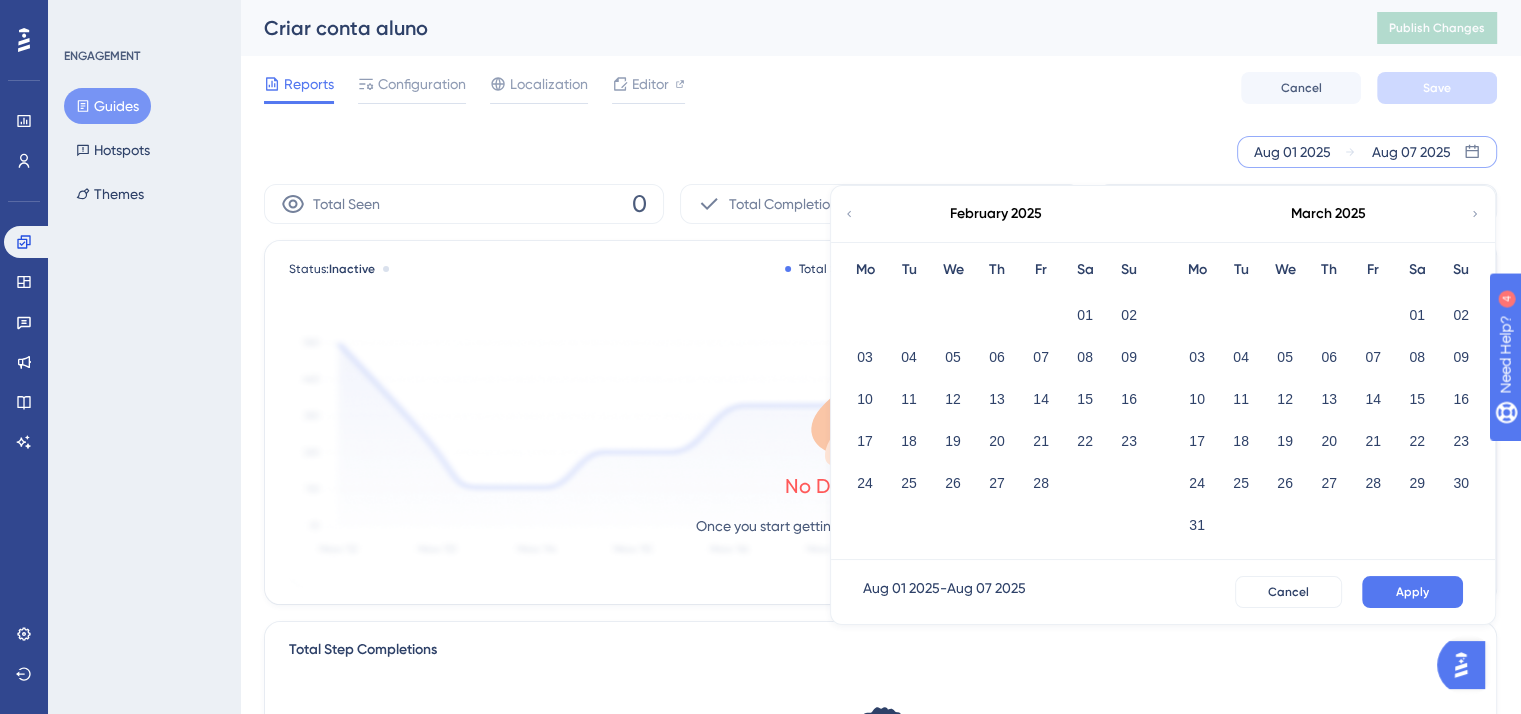 click 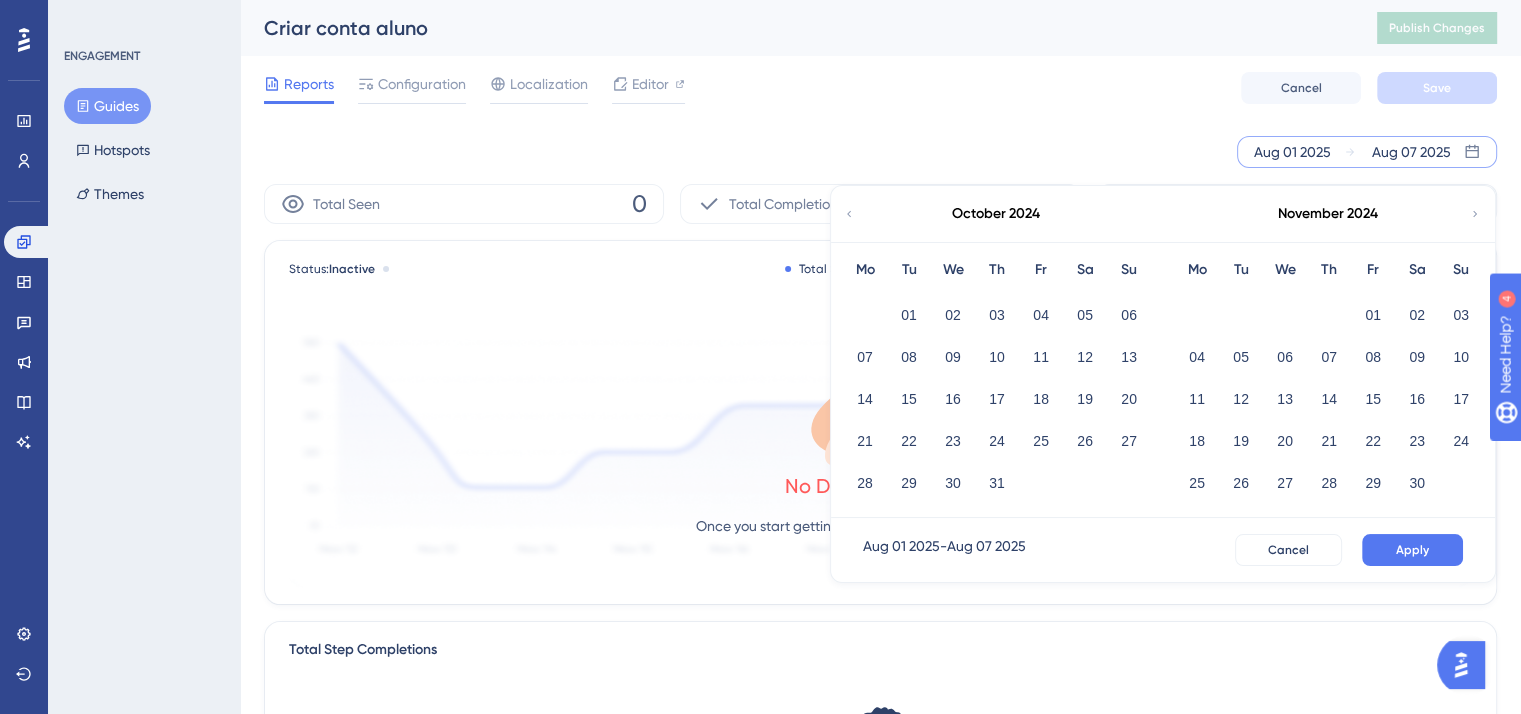 click 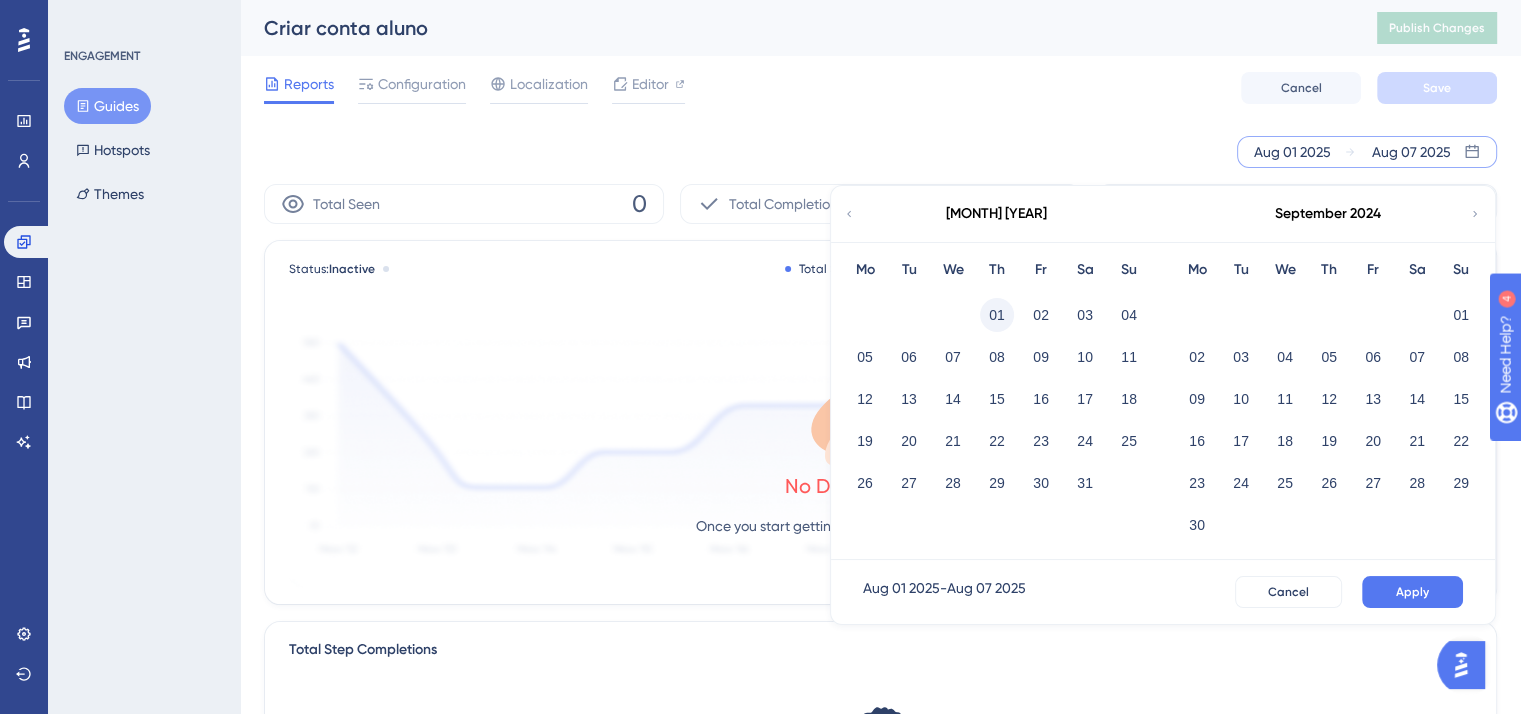 click on "01" at bounding box center [997, 315] 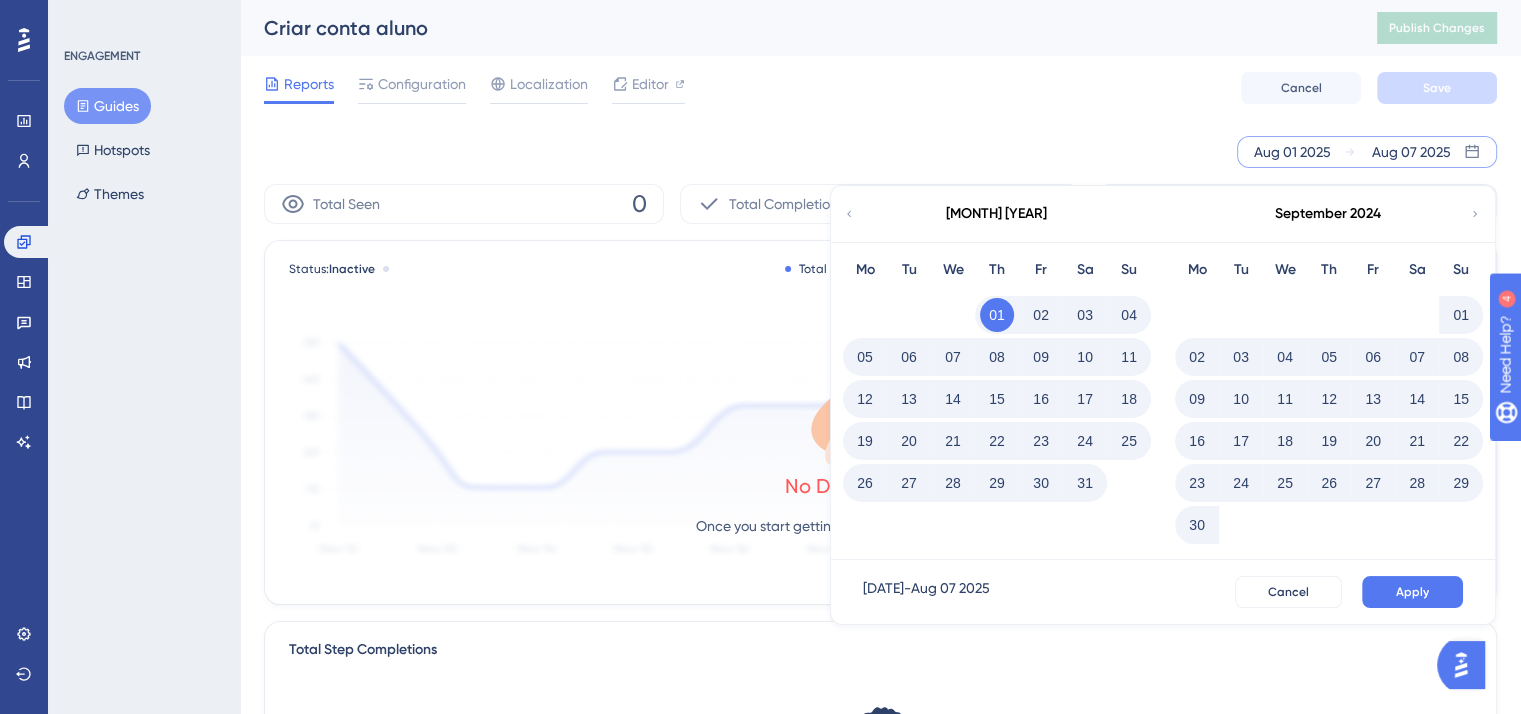 click on "Aug 07 2025" at bounding box center [1411, 152] 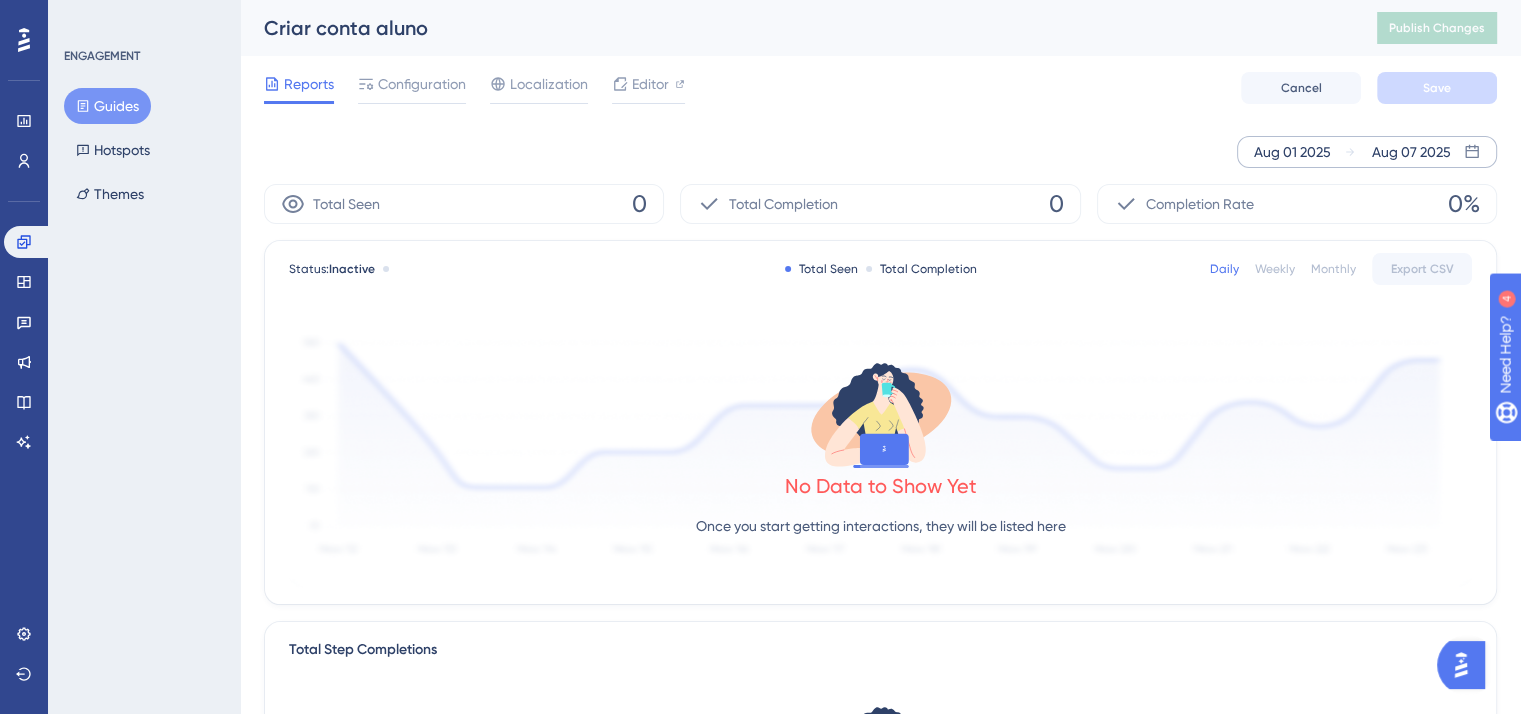 click on "Aug 01 2025 Aug 07 2025" at bounding box center (1367, 152) 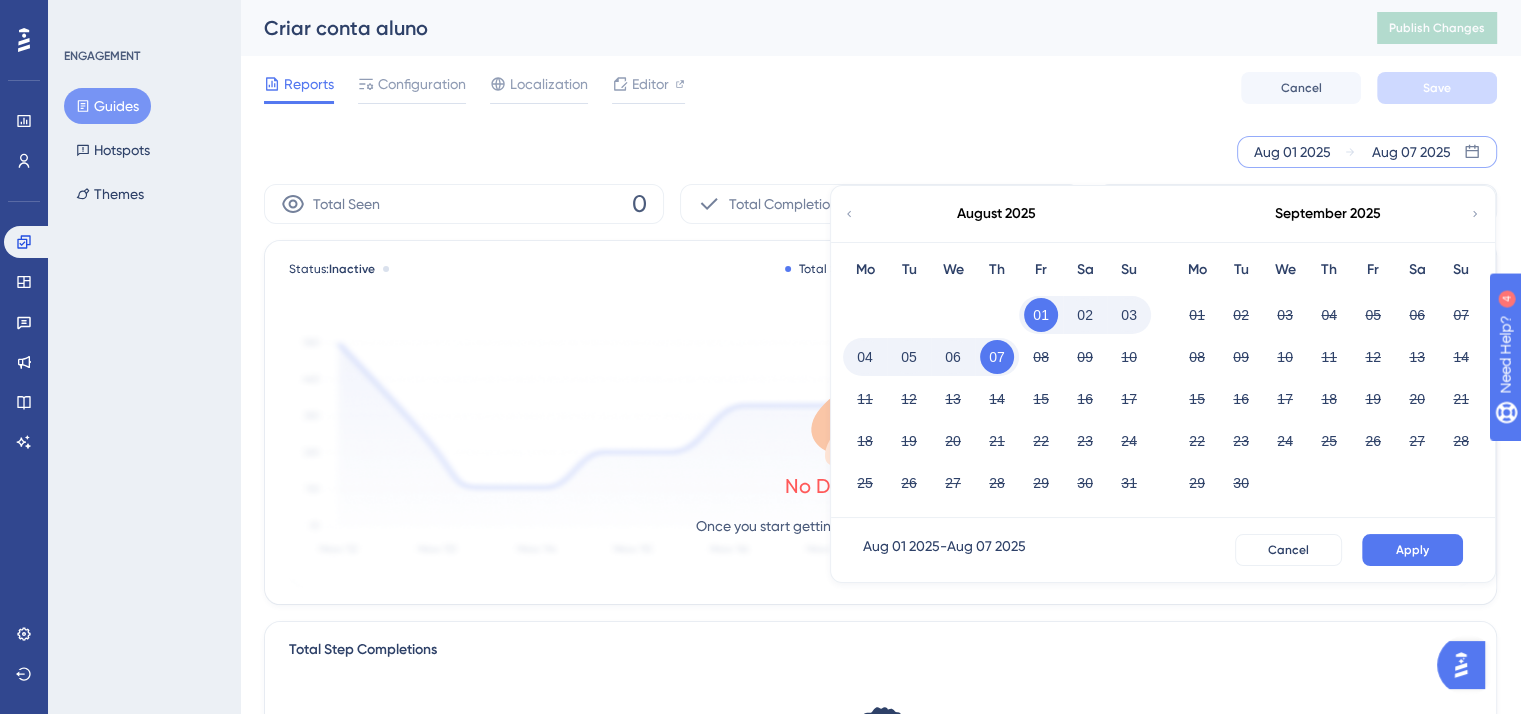 click 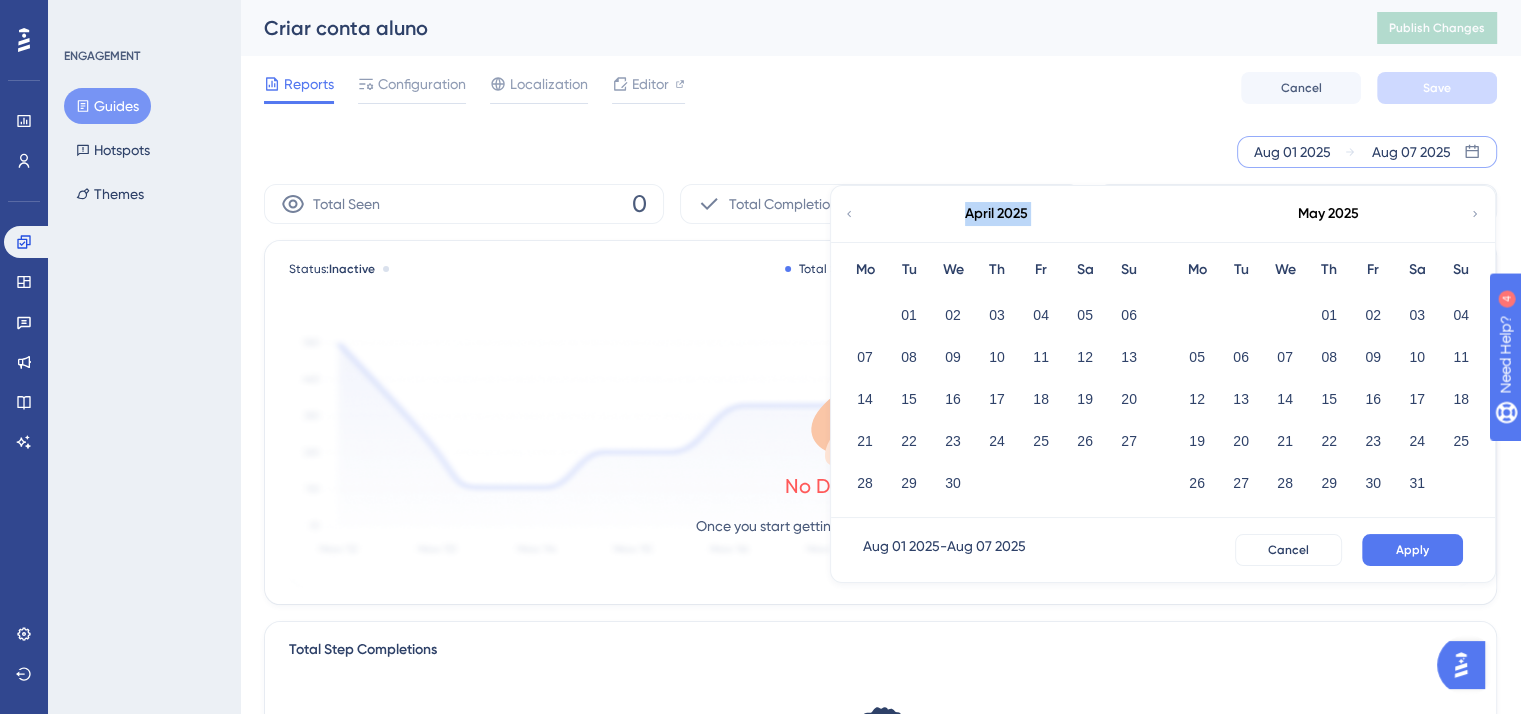 click 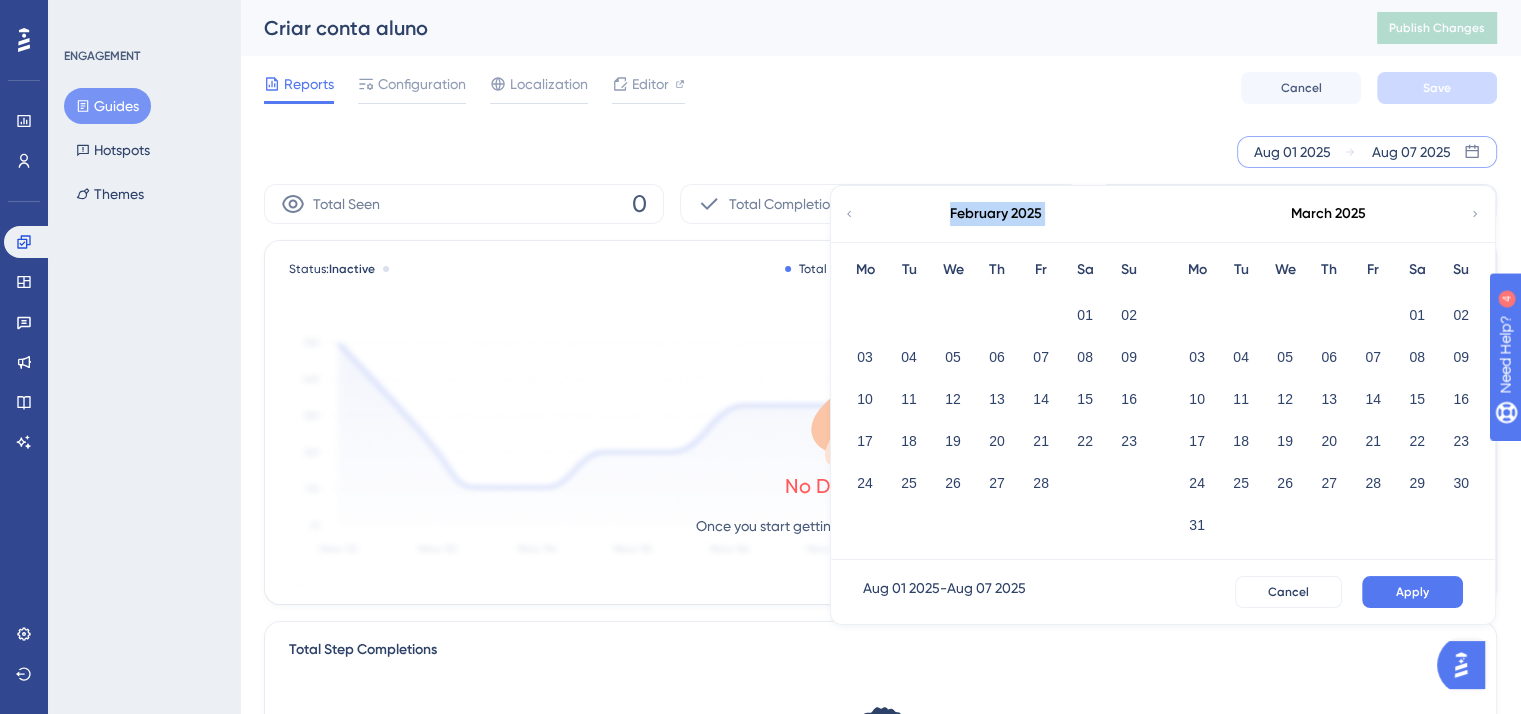click 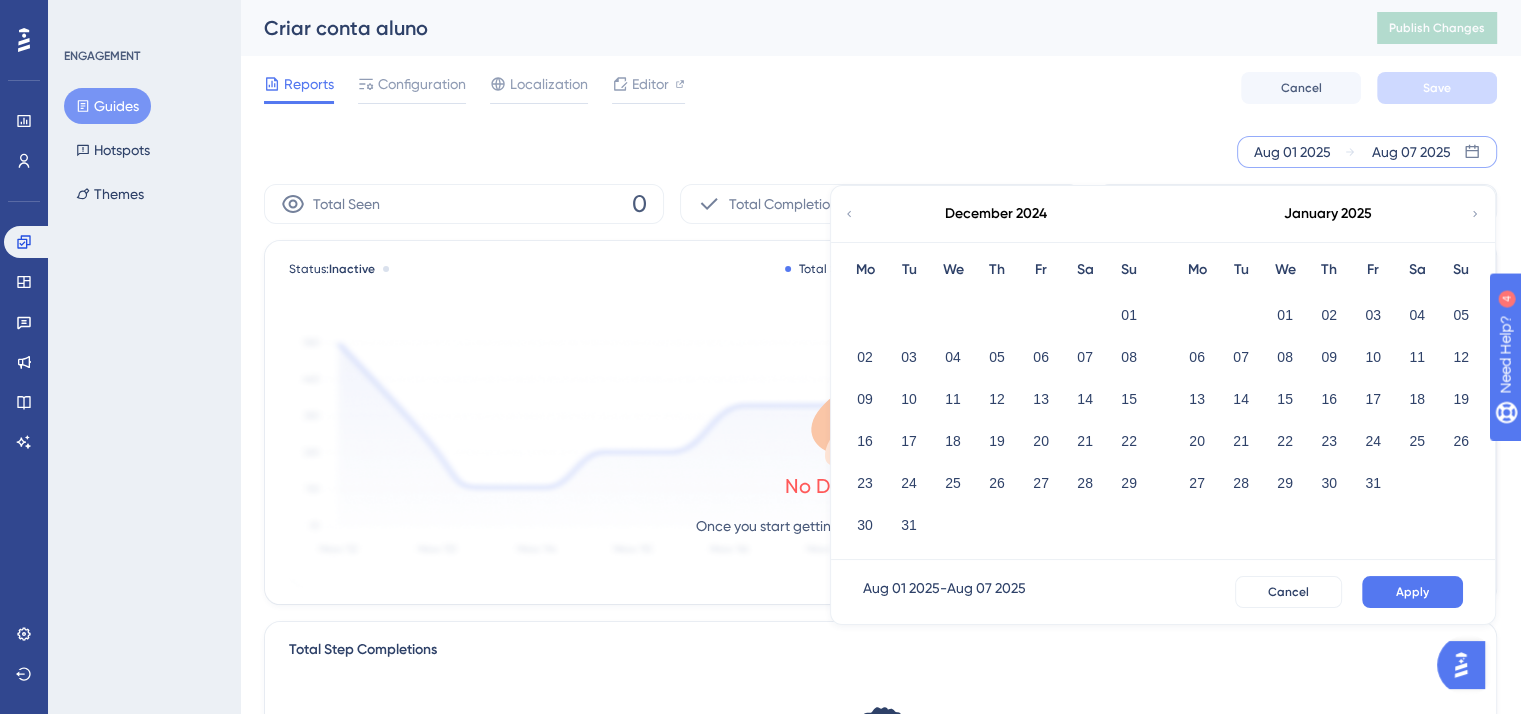 click 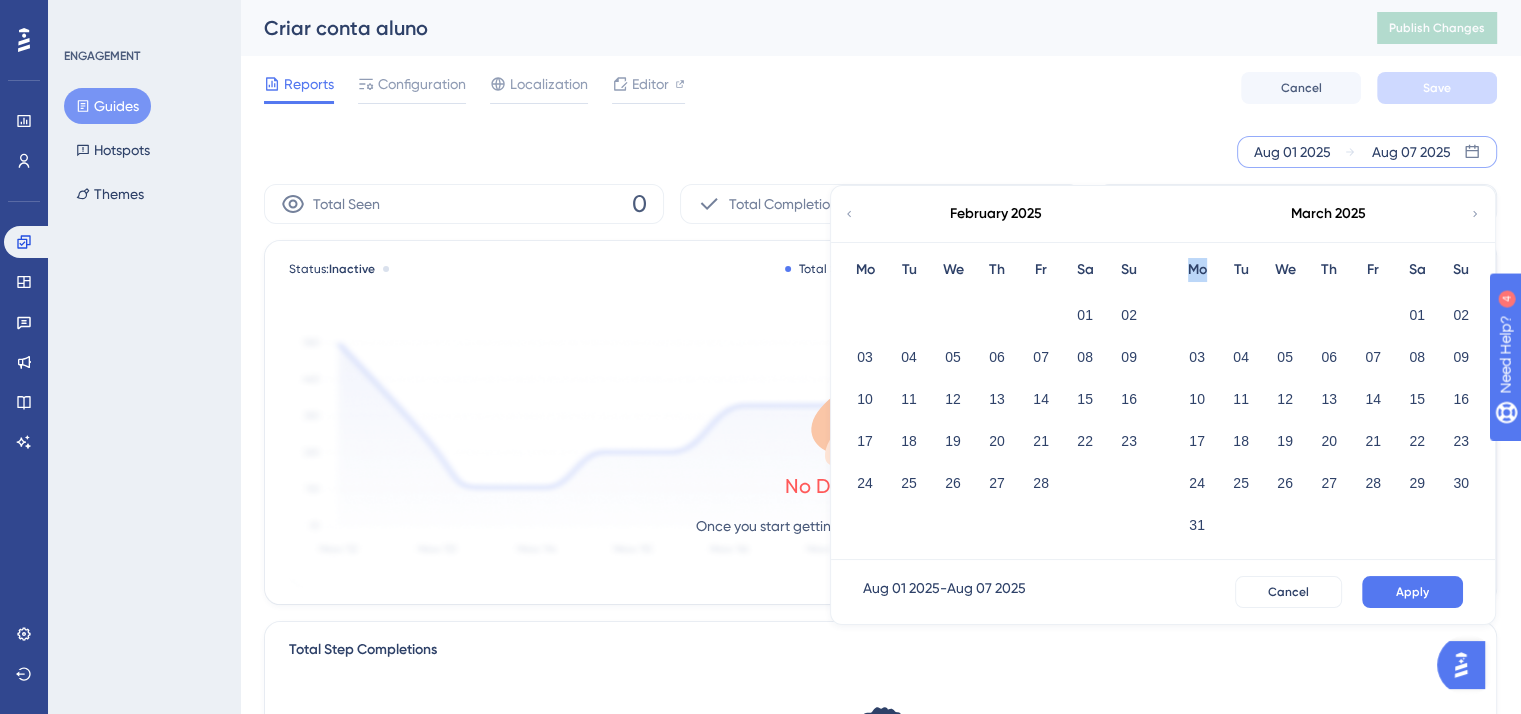 click 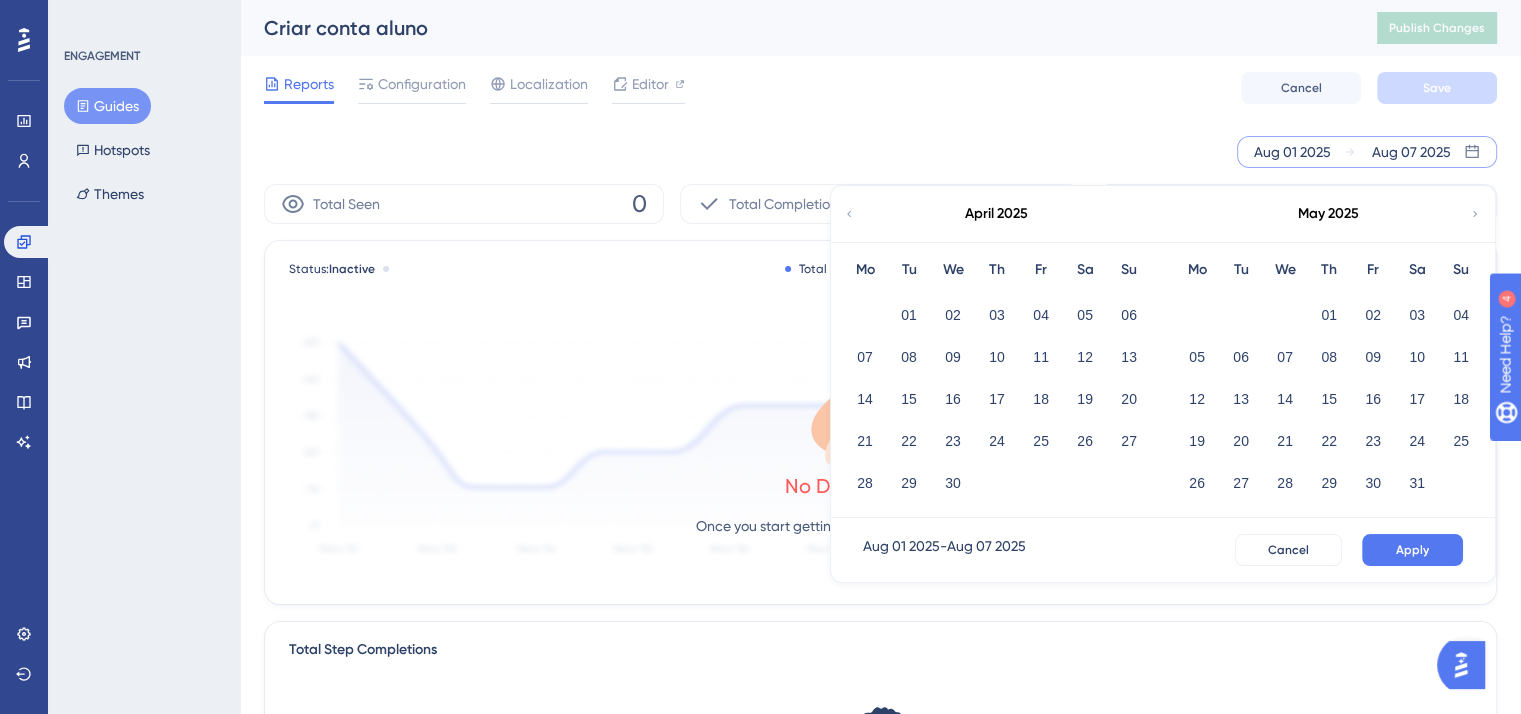 click 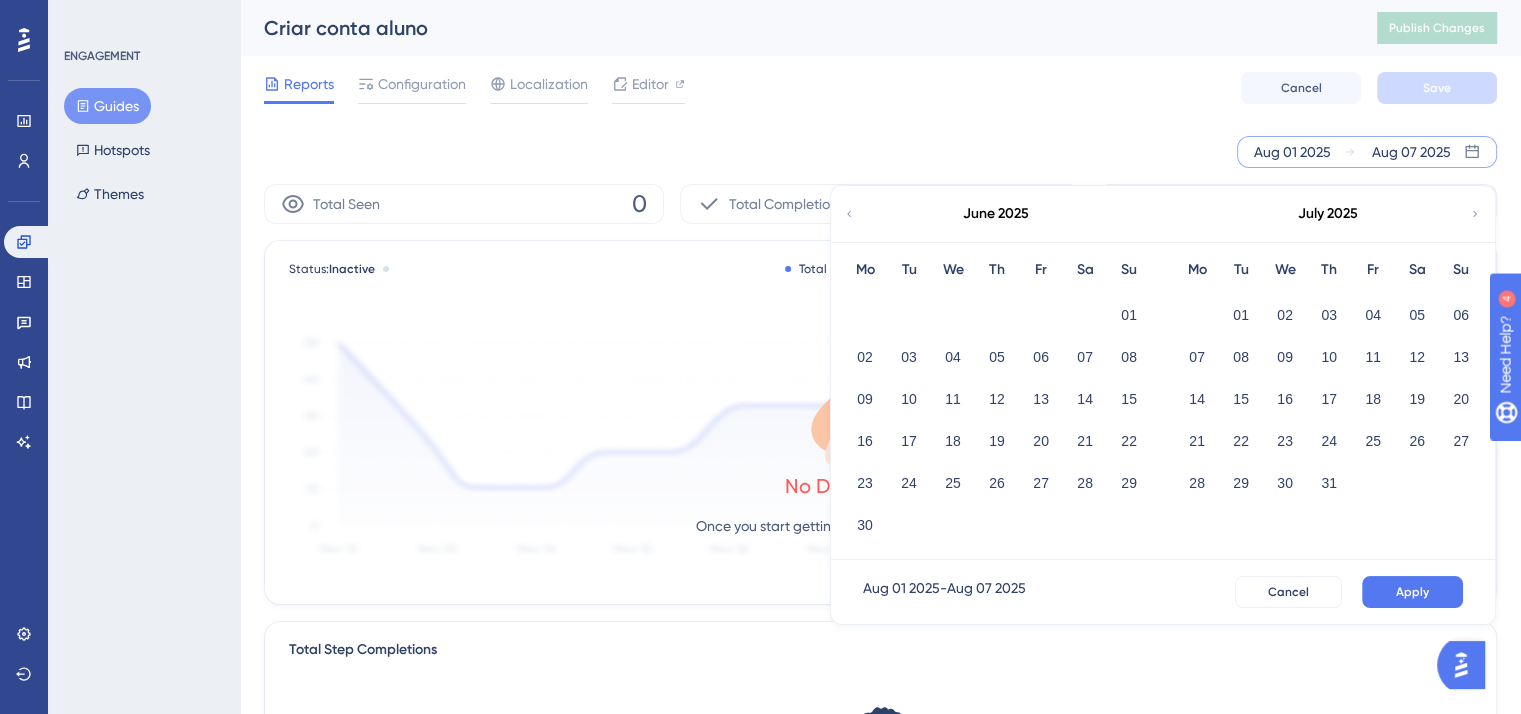 click 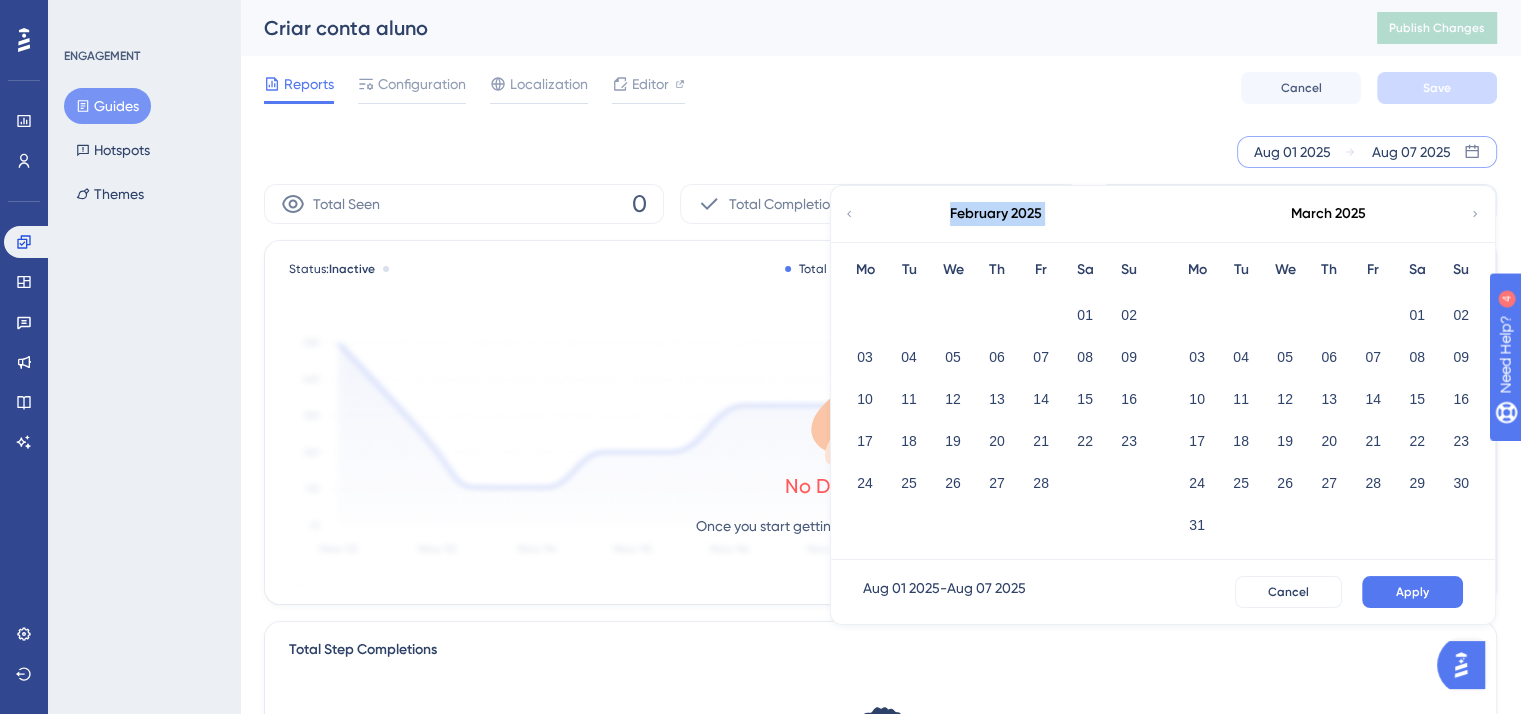 click 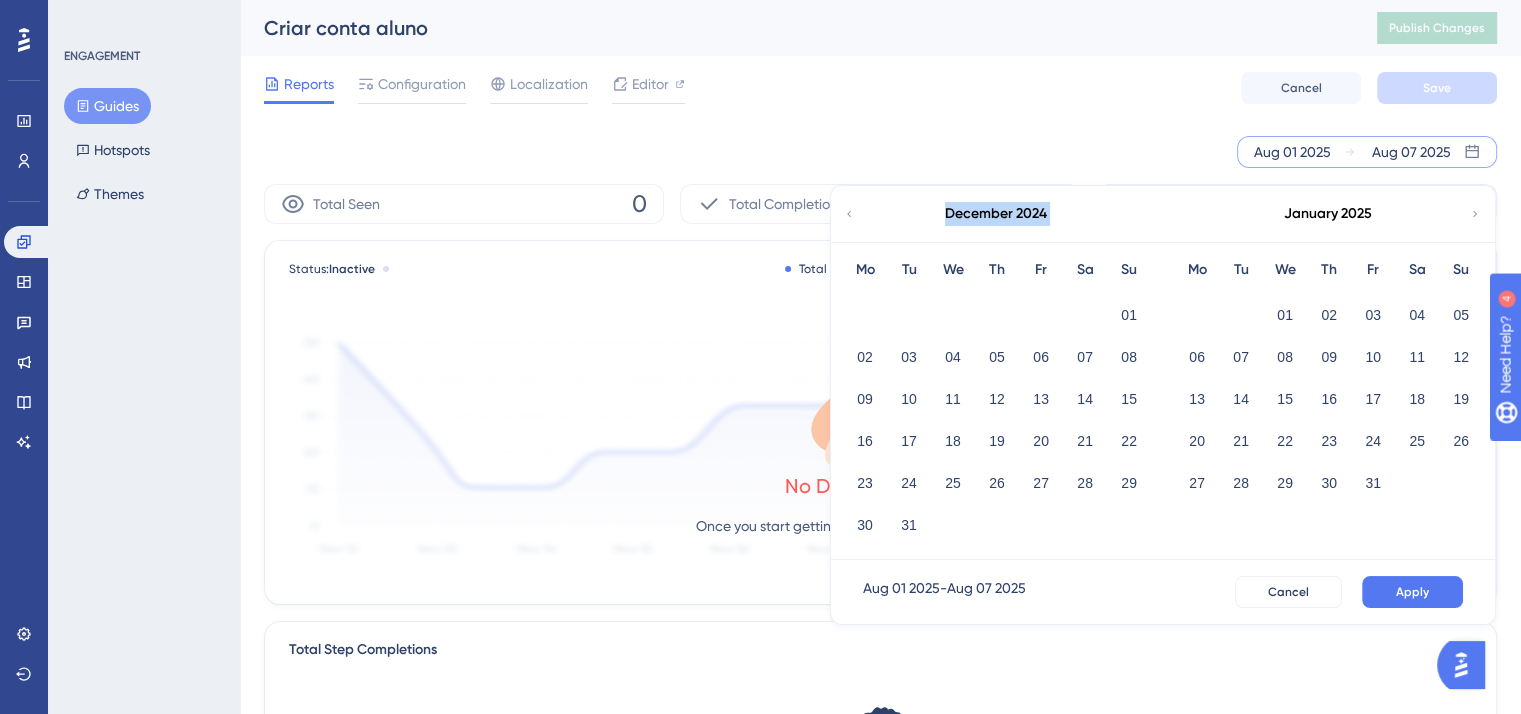 click 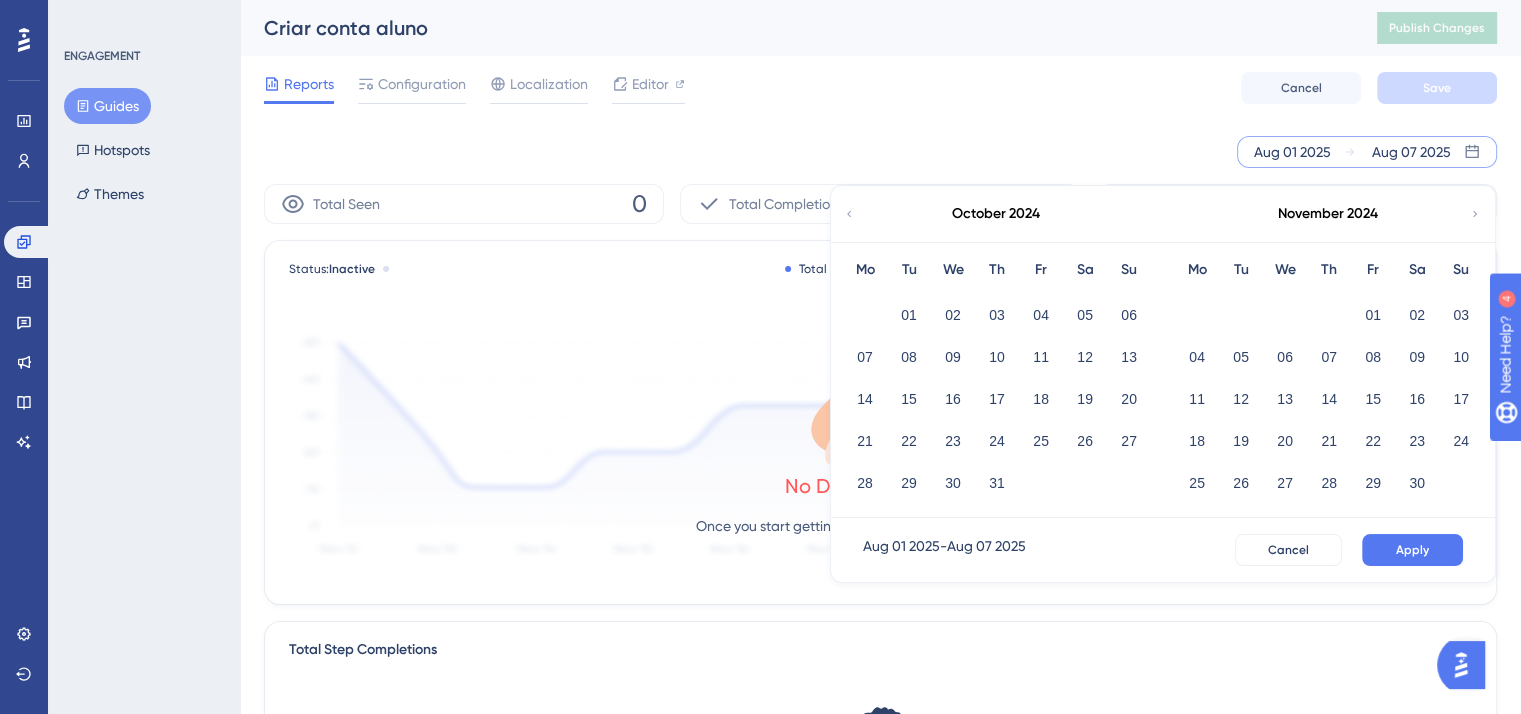 click 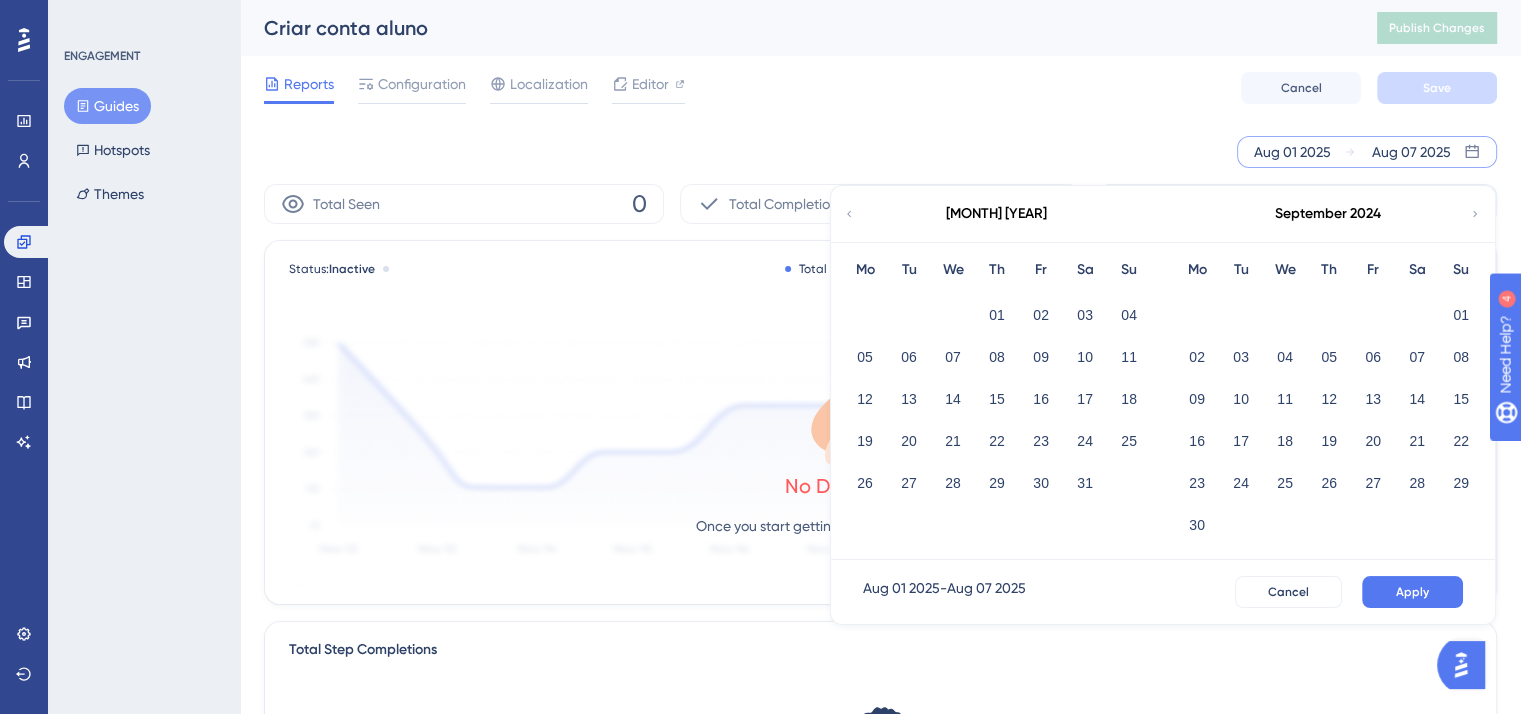 click on "August 2024" at bounding box center (996, 214) 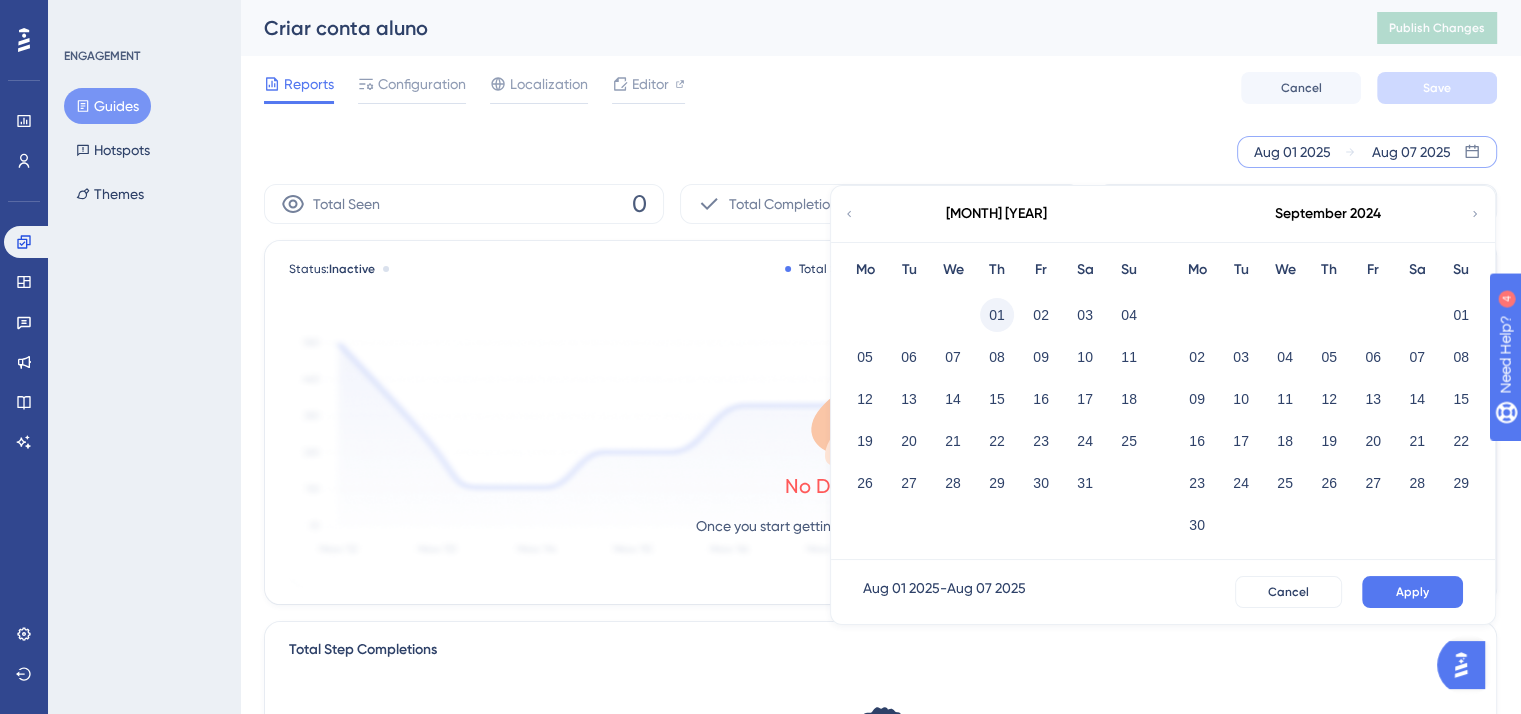 click on "01" at bounding box center [997, 315] 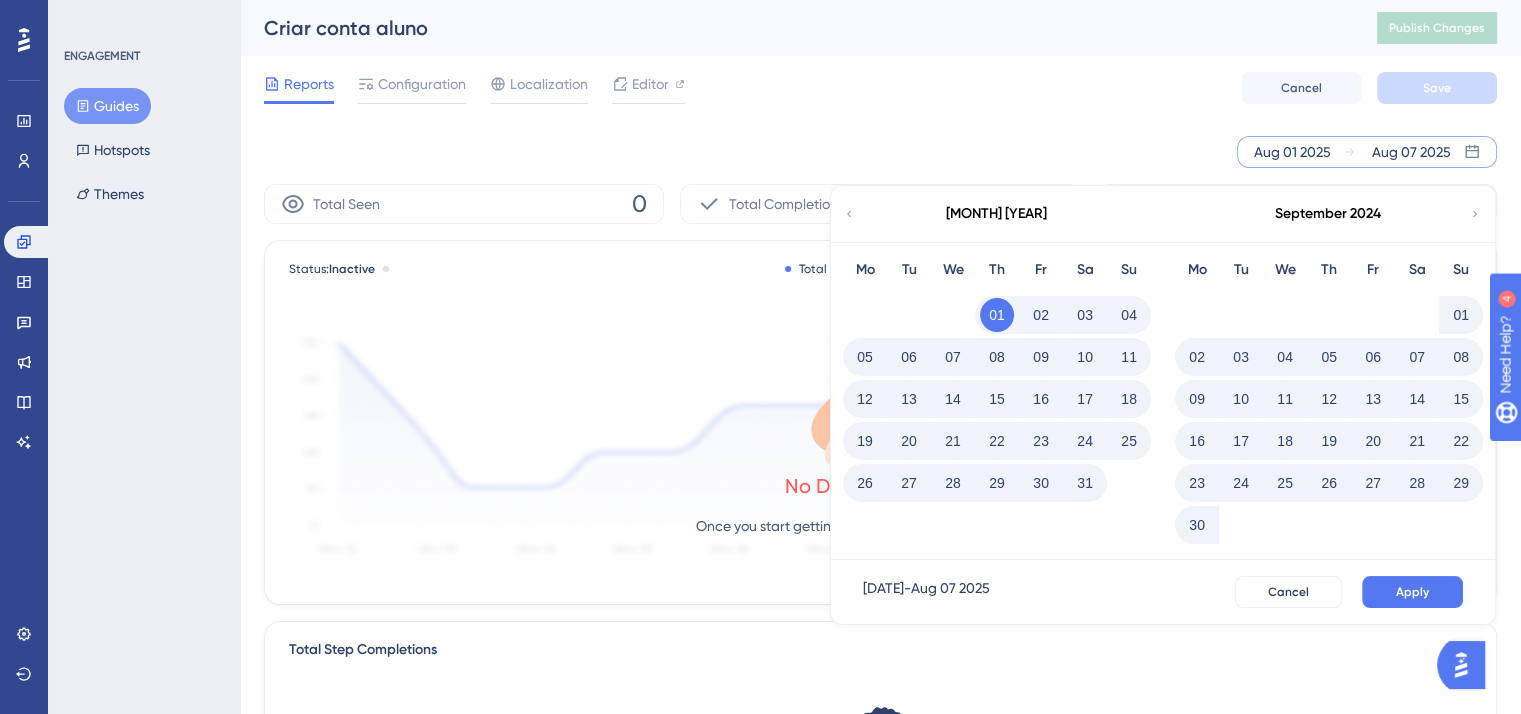 click on "September 2024" at bounding box center (1328, 214) 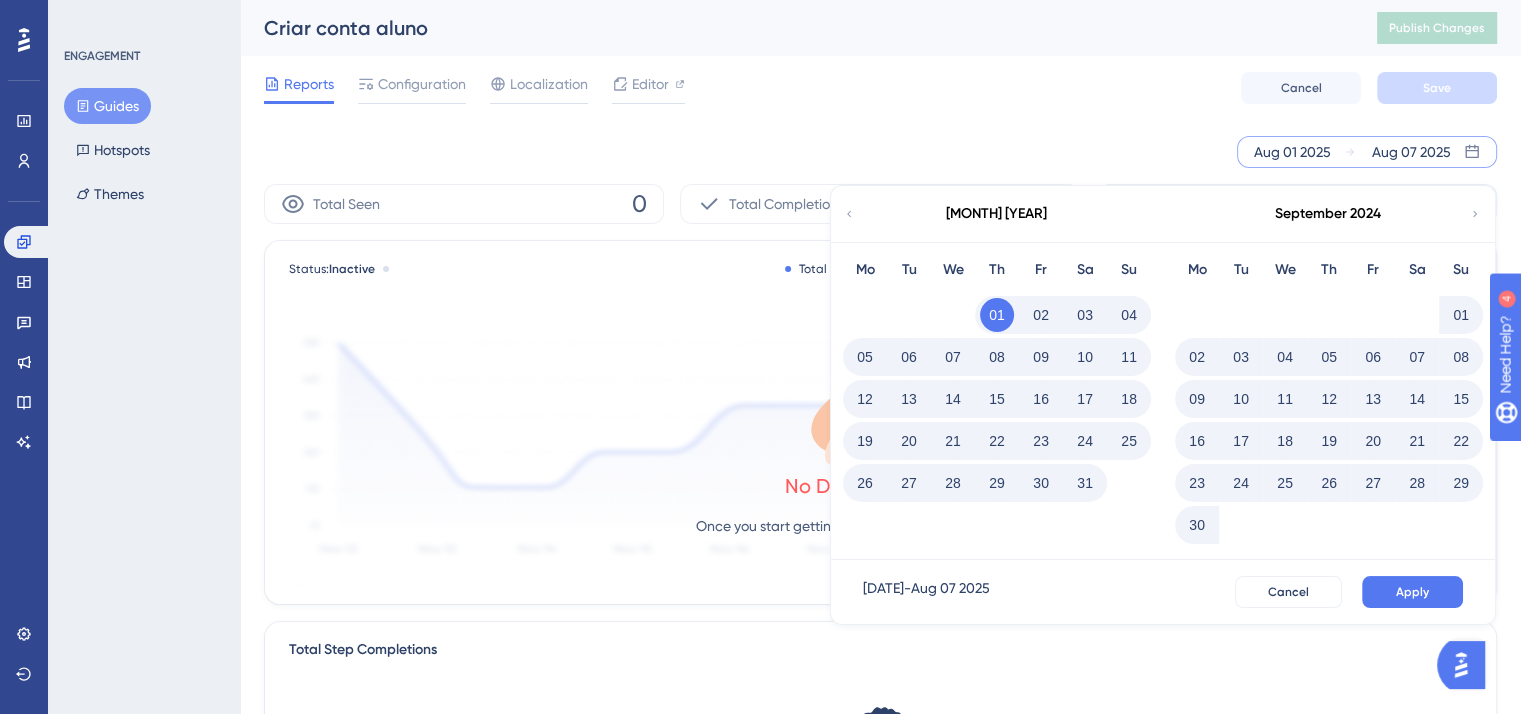 click on "30" at bounding box center (1197, 525) 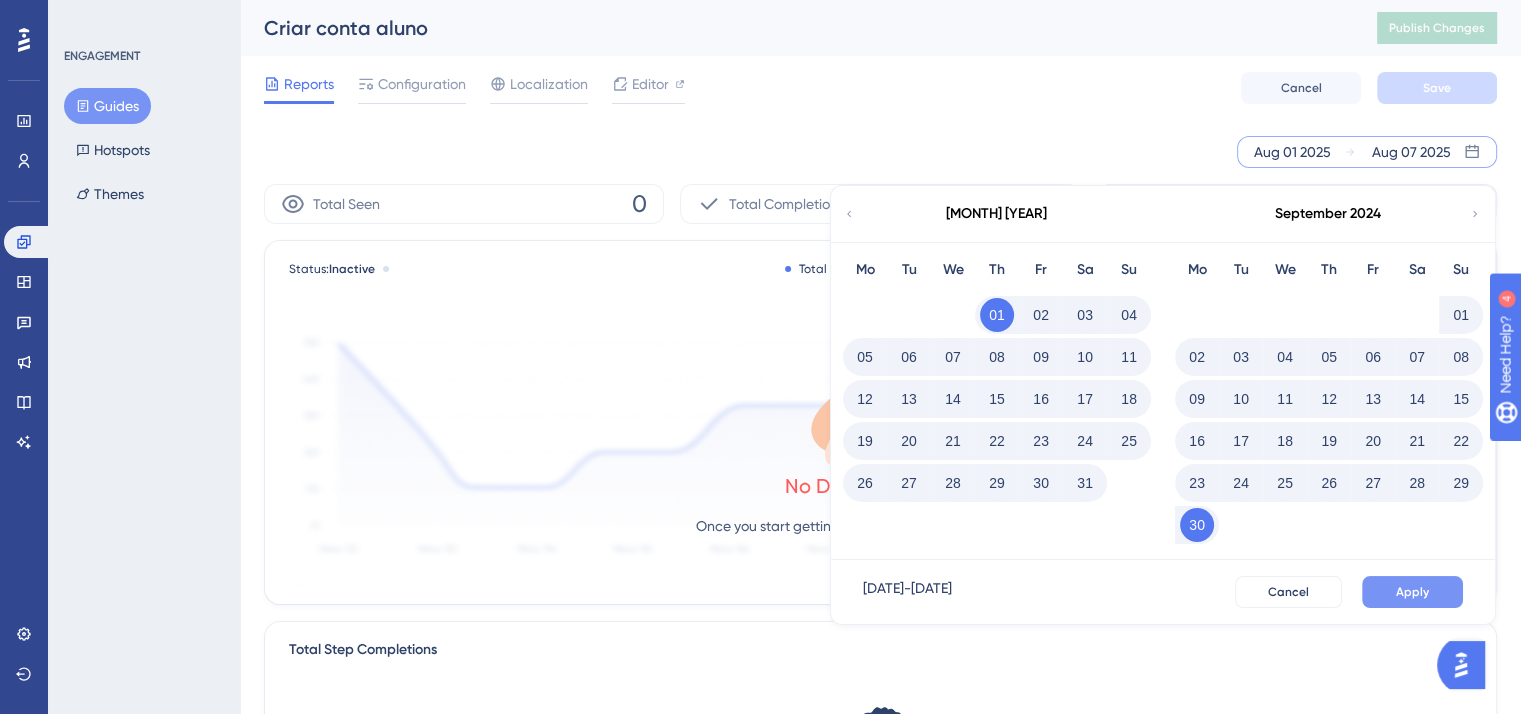click on "Apply" at bounding box center (1412, 592) 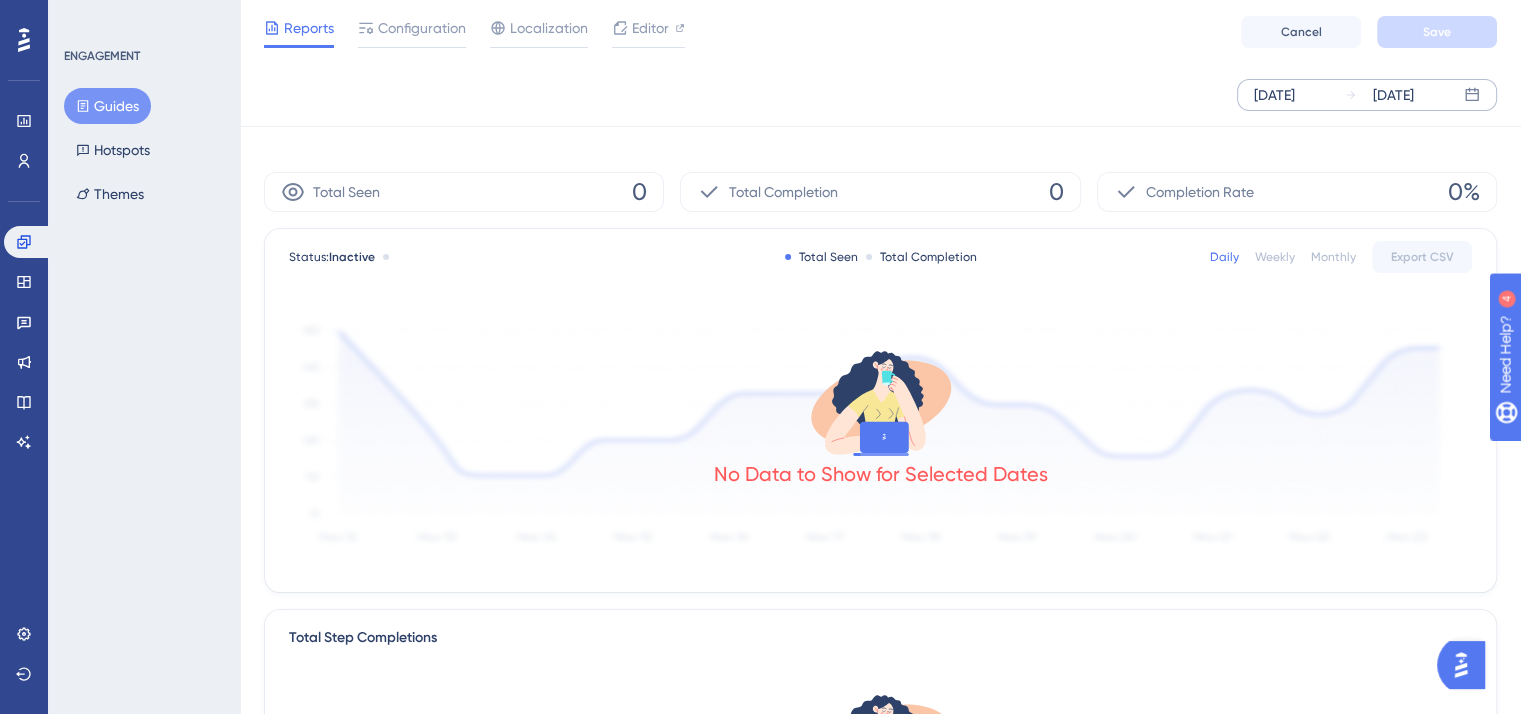 scroll, scrollTop: 0, scrollLeft: 0, axis: both 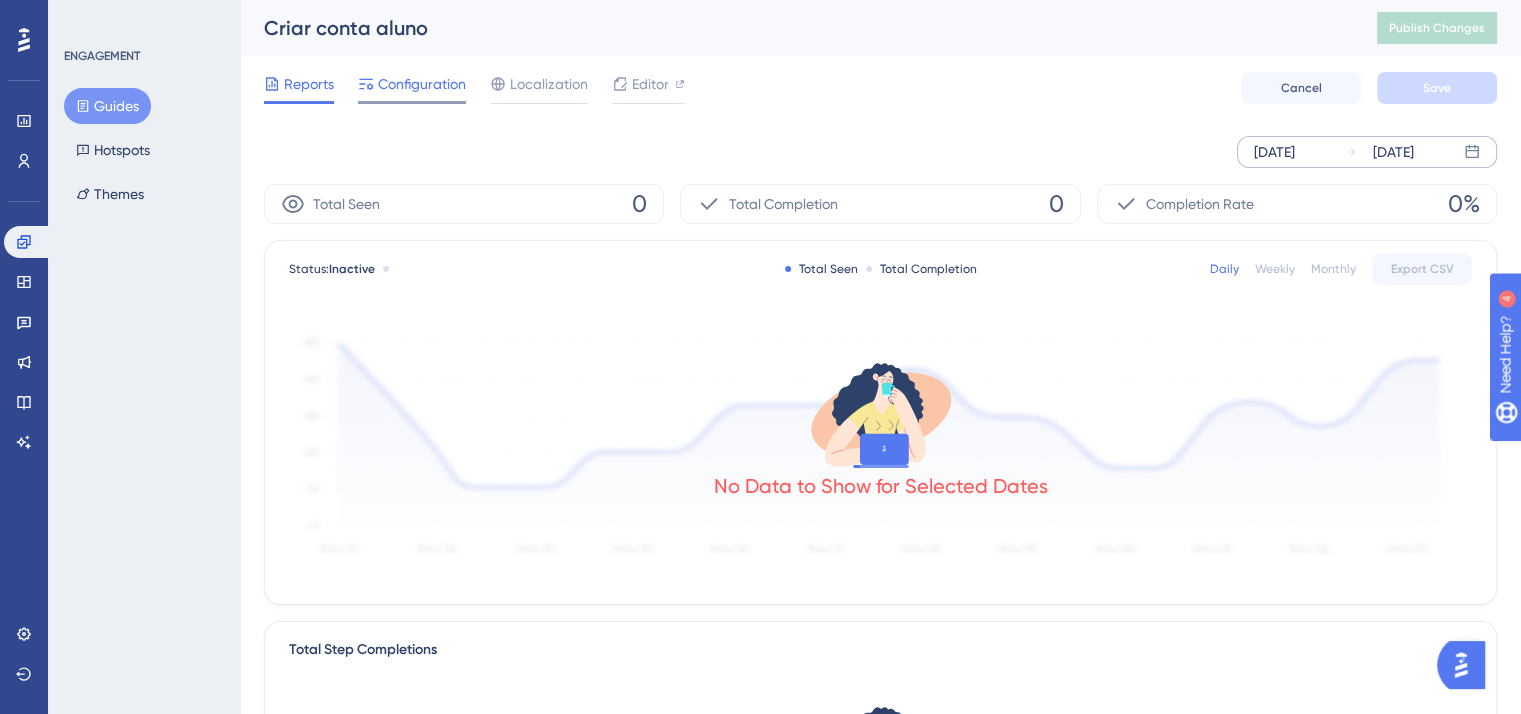 click on "Configuration" at bounding box center (422, 84) 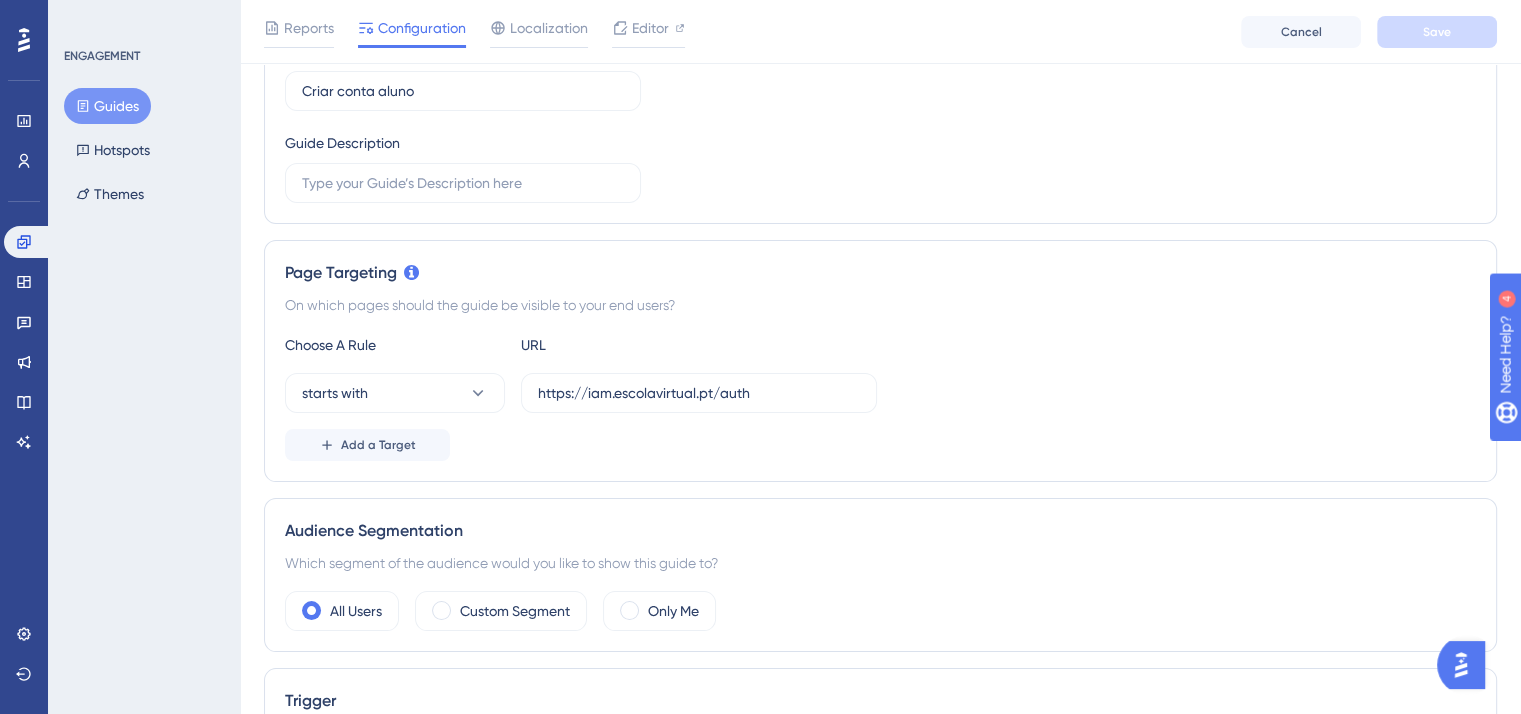 scroll, scrollTop: 0, scrollLeft: 0, axis: both 